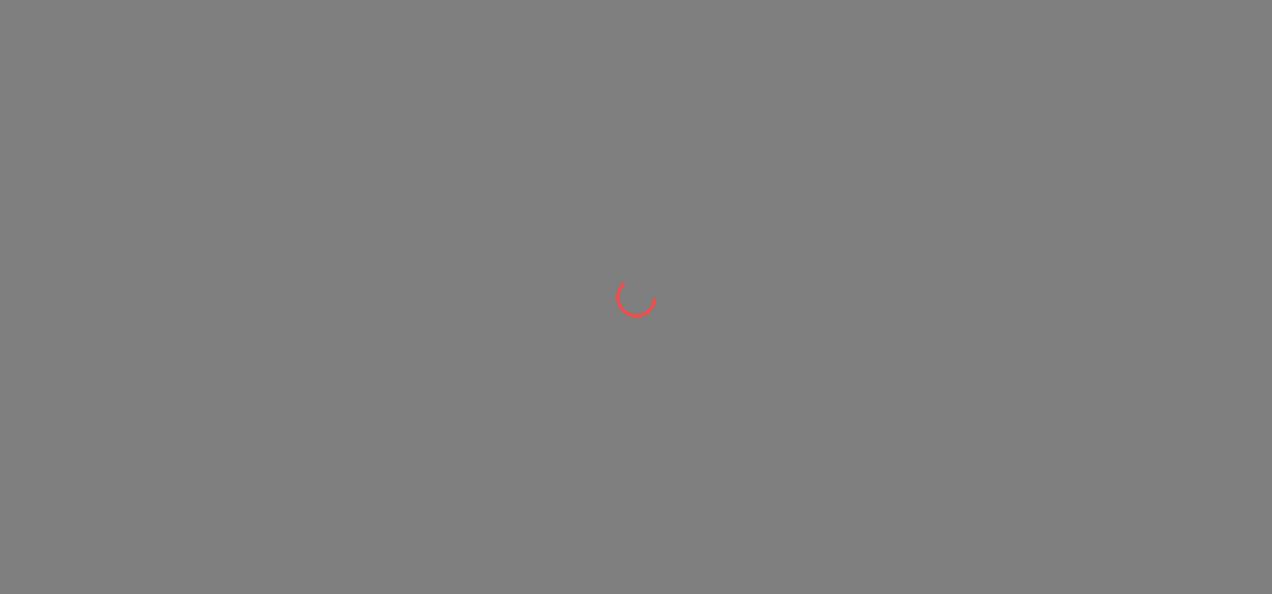 scroll, scrollTop: 0, scrollLeft: 0, axis: both 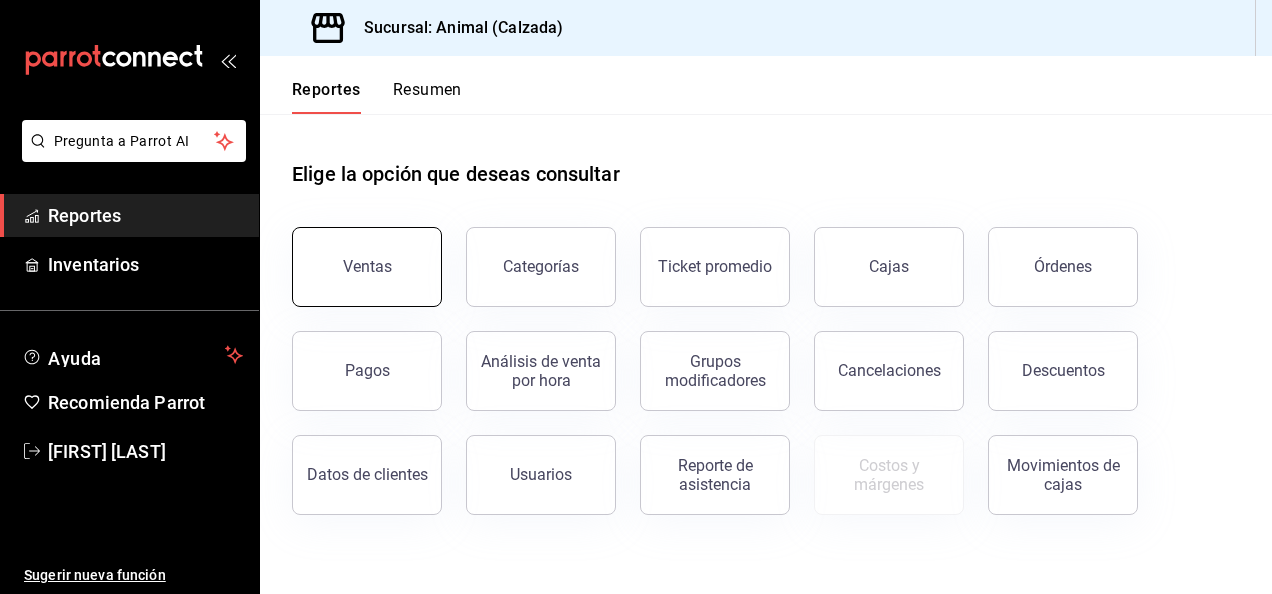 click on "Ventas" at bounding box center [367, 267] 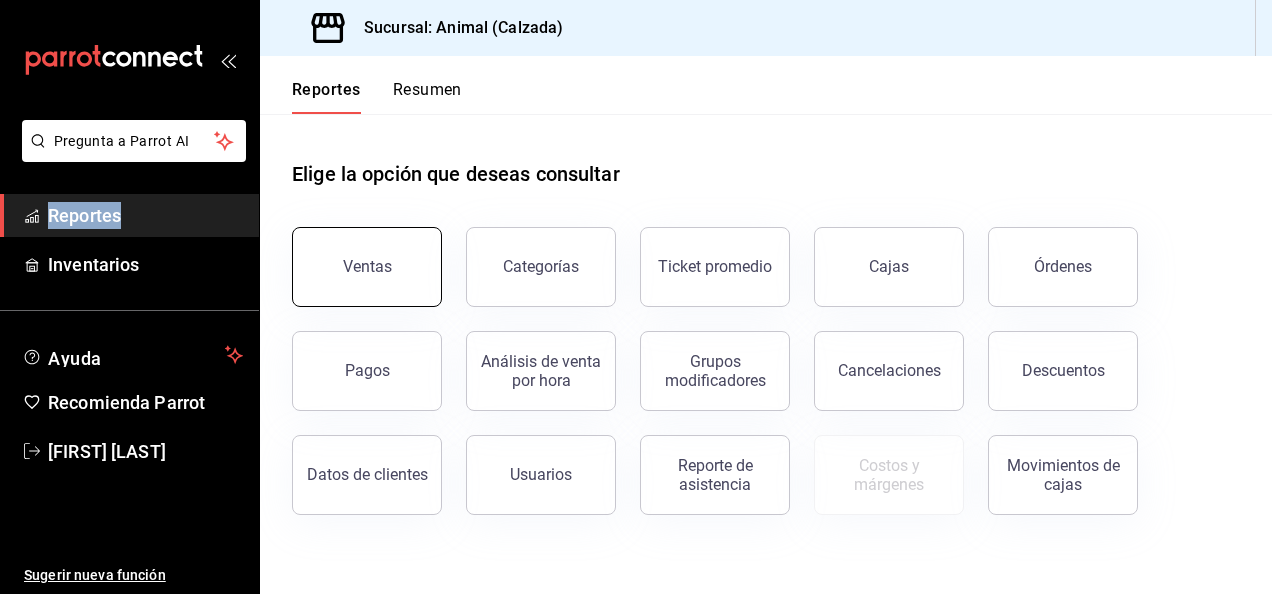 click on "Pregunta a Parrot AI Reportes   Inventarios   Ayuda Recomienda Parrot   [FIRST] [LAST]   Sugerir nueva función   Sucursal: Animal (Calzada) Reportes Resumen Elige la opción que deseas consultar Ventas Categorías Ticket promedio Cajas Órdenes Pagos Análisis de venta por hora Grupos modificadores Cancelaciones Descuentos Datos de clientes Usuarios Reporte de asistencia Costos y márgenes Movimientos de cajas Pregunta a Parrot AI Reportes   Inventarios   Ayuda Recomienda Parrot   [FIRST] [LAST]   Sugerir nueva función   Visitar centro de ayuda ([PHONE]) soporte@[DOMAIN].io Visitar centro de ayuda ([PHONE]) soporte@[DOMAIN].io" at bounding box center [636, 297] 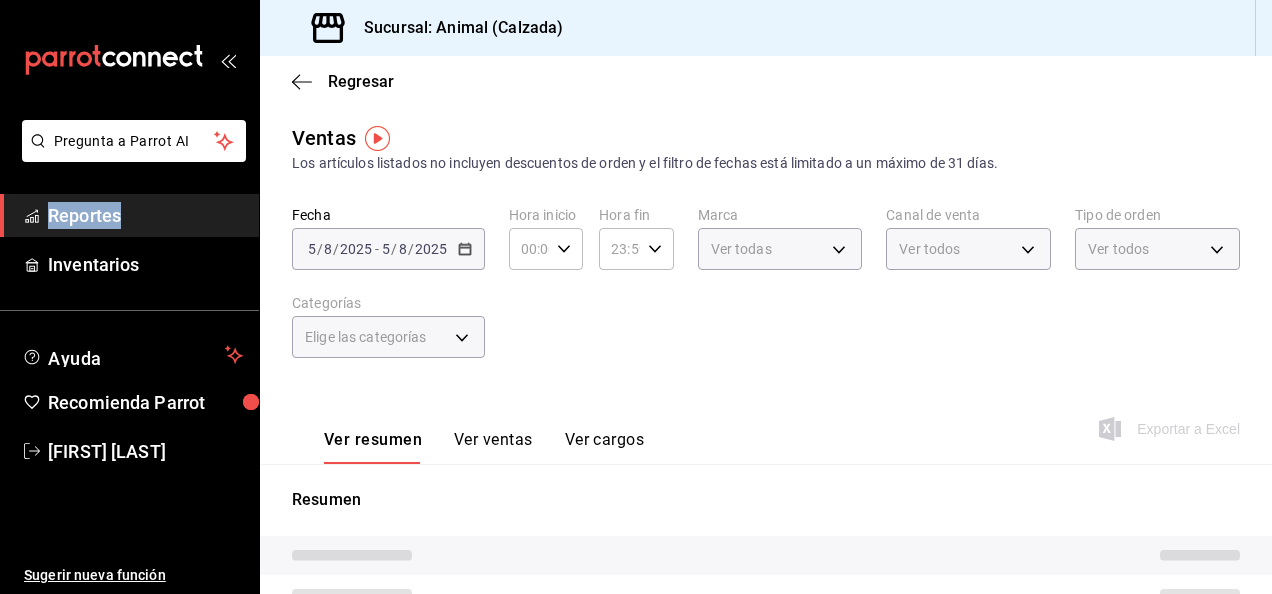 type on "05:00" 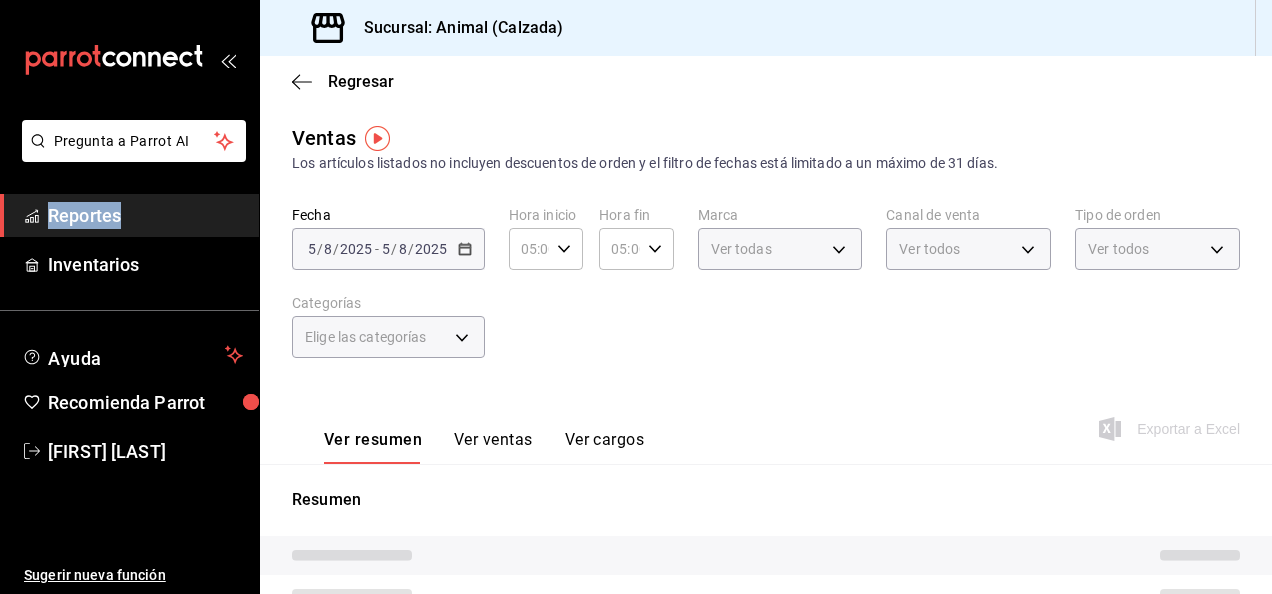 type on "PARROT,UBER_EATS,RAPPI,DIDI_FOOD,ONLINE" 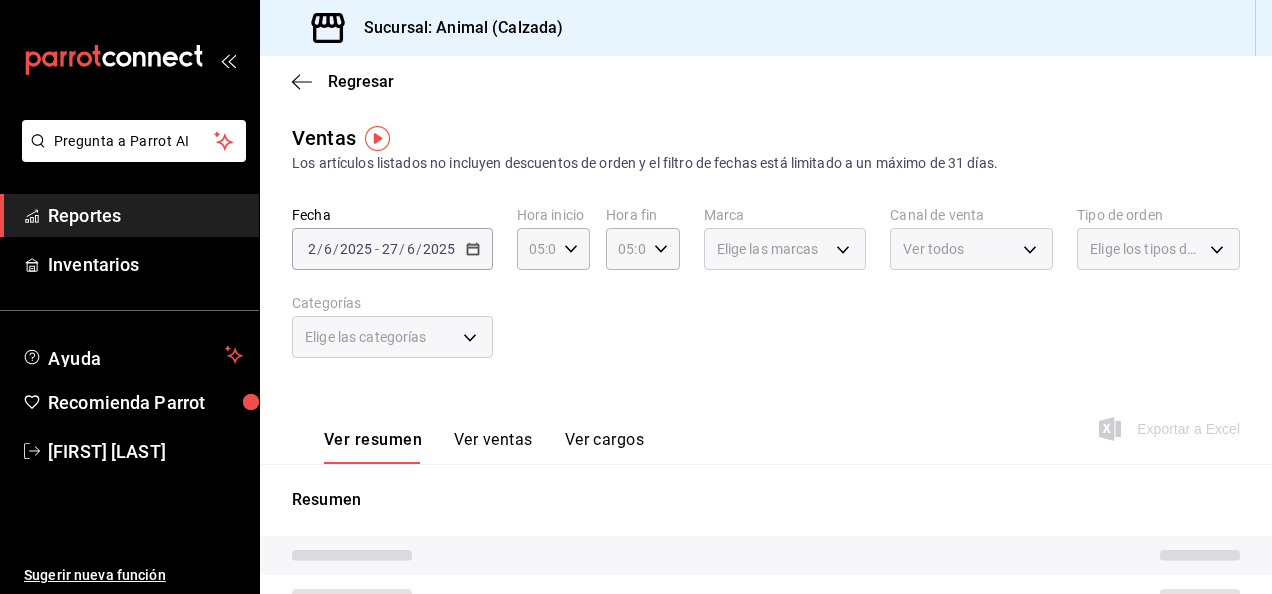 click on "[DATE] [DATE] / [DATE] / [DATE] - [DATE] [DATE] / [DATE] / [DATE]" at bounding box center (392, 249) 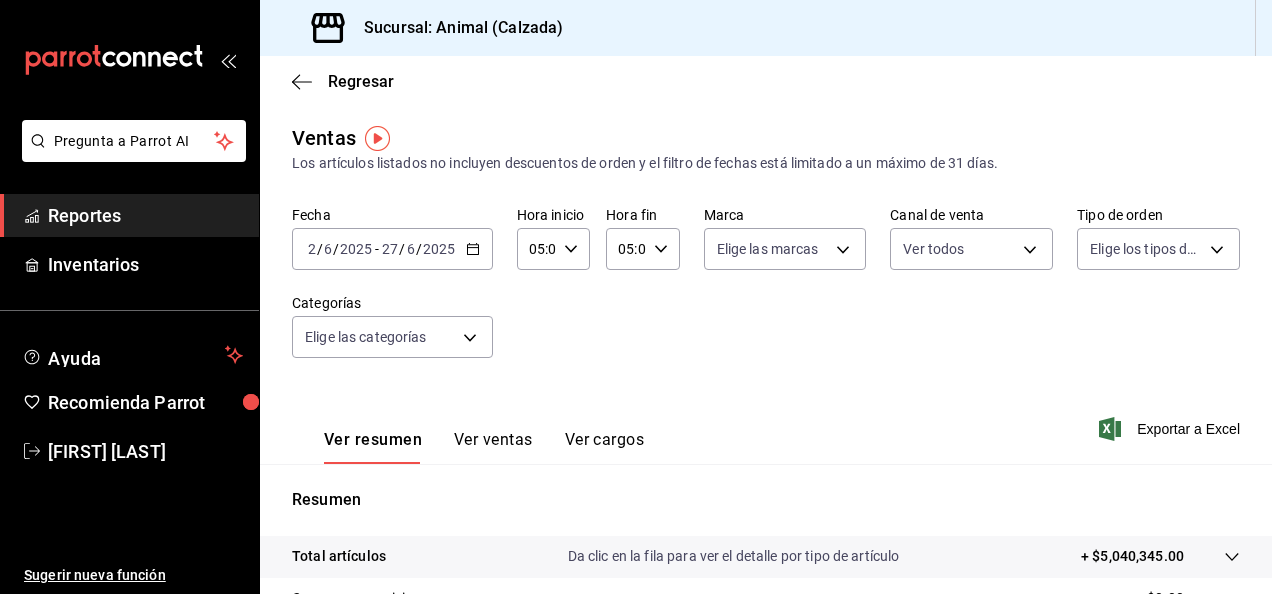 click on "[DATE] [DATE] / [DATE] / [DATE] - [DATE] [DATE] / [DATE] / [DATE]" at bounding box center (392, 249) 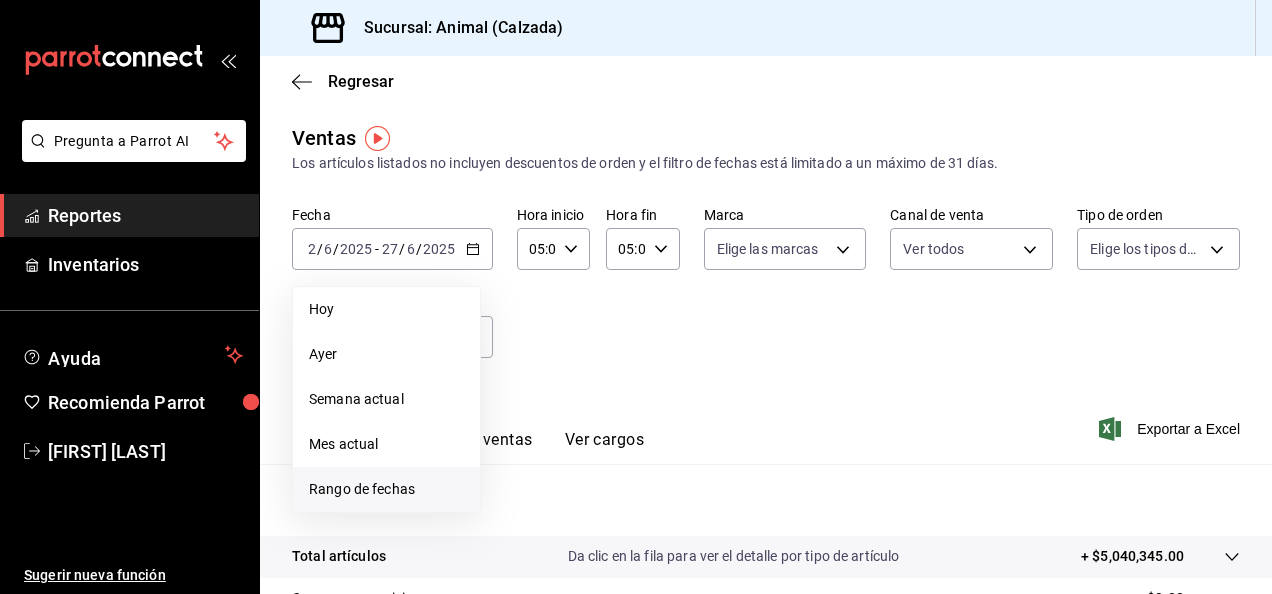 click on "Rango de fechas" at bounding box center (386, 489) 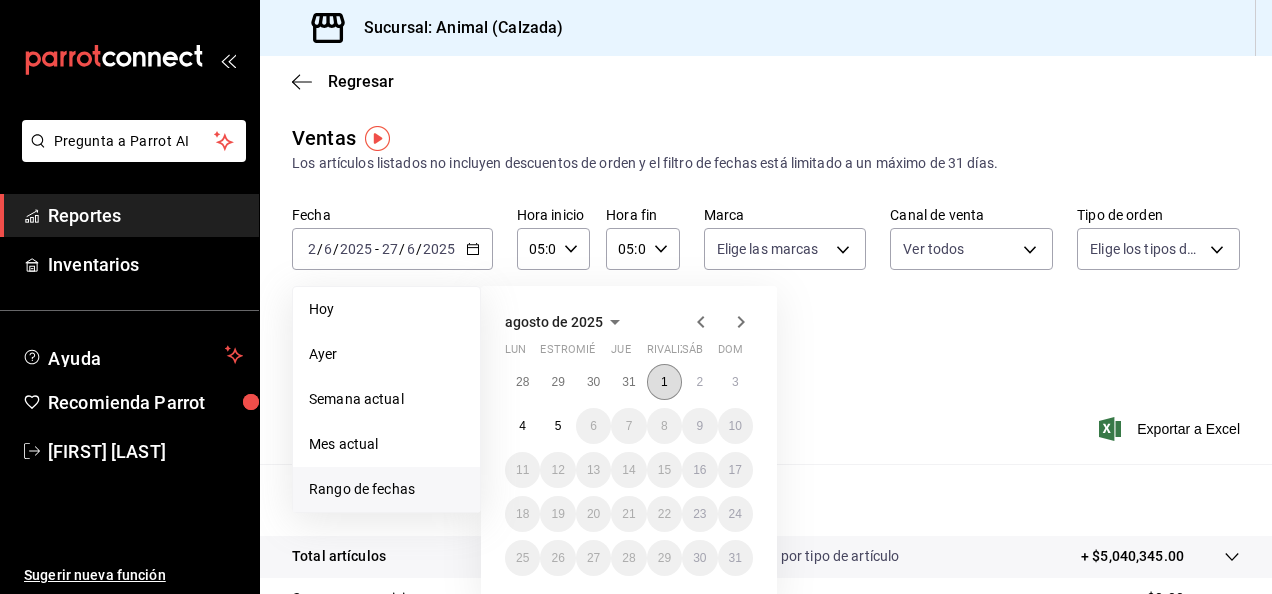 click on "1" at bounding box center [664, 382] 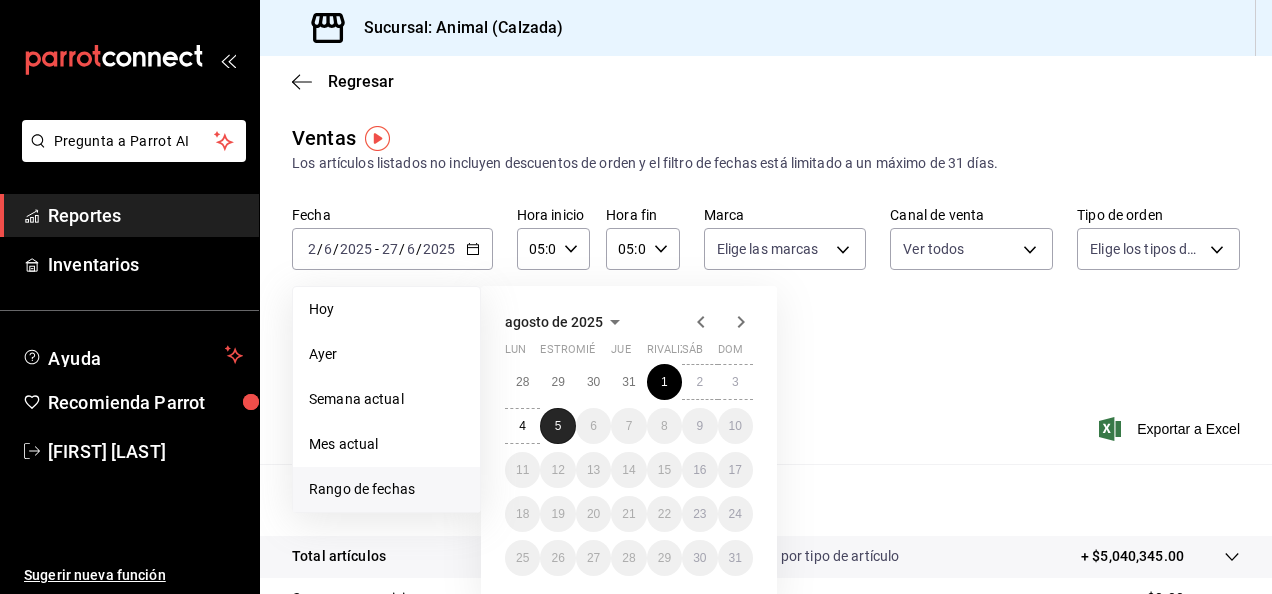 click on "5" at bounding box center (557, 426) 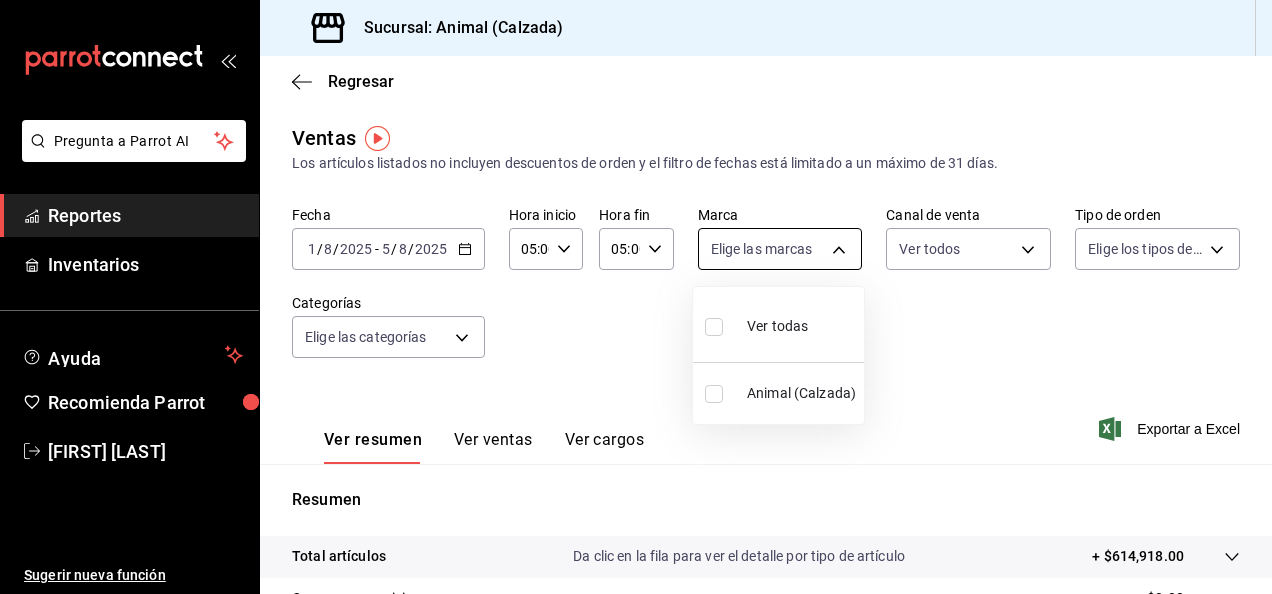 click on "Pregunta a Parrot AI Reportes   Inventarios   Ayuda Recomienda Parrot   [FIRST] [LAST]   Sugerir nueva función   Sucursal: Animal (Calzada) Regresar Ventas Los artículos listados no incluyen descuentos de orden y el filtro de fechas está limitado a un máximo de 31 días. Fecha [DATE] 1 / 8 / [DATE] - [DATE] 5 / 8 / [DATE] Hora inicio 05:00 Hora inicio Hora fin 05:00 Hora fin Marca Elige las marcas Canal de venta Ver todos PARROT,UBER_EATS,RAPPI,DIDI_FOOD,ONLINE Tipo de orden Elige los tipos de orden Categorías Elige las categorías Ver resumen Ver ventas Ver cargos Exportar a Excel Resumen Total artículos Da clic en la fila para ver el detalle por tipo de artículo + $614,918.00 Cargos por servicio + $0.00 Venta bruta = $614,918.00 Descuentos totales - $4,926.90 Certificados de regalo - $15,217.00 Venta total = $594,774.10 Impuestos - $82,037.81 Venta neta = $512,736.29 Pregunta a Parrot AI Reportes   Inventarios   Ayuda Recomienda Parrot   [FIRST] [LAST]   Sugerir nueva función   Ver video tutorial" at bounding box center (636, 297) 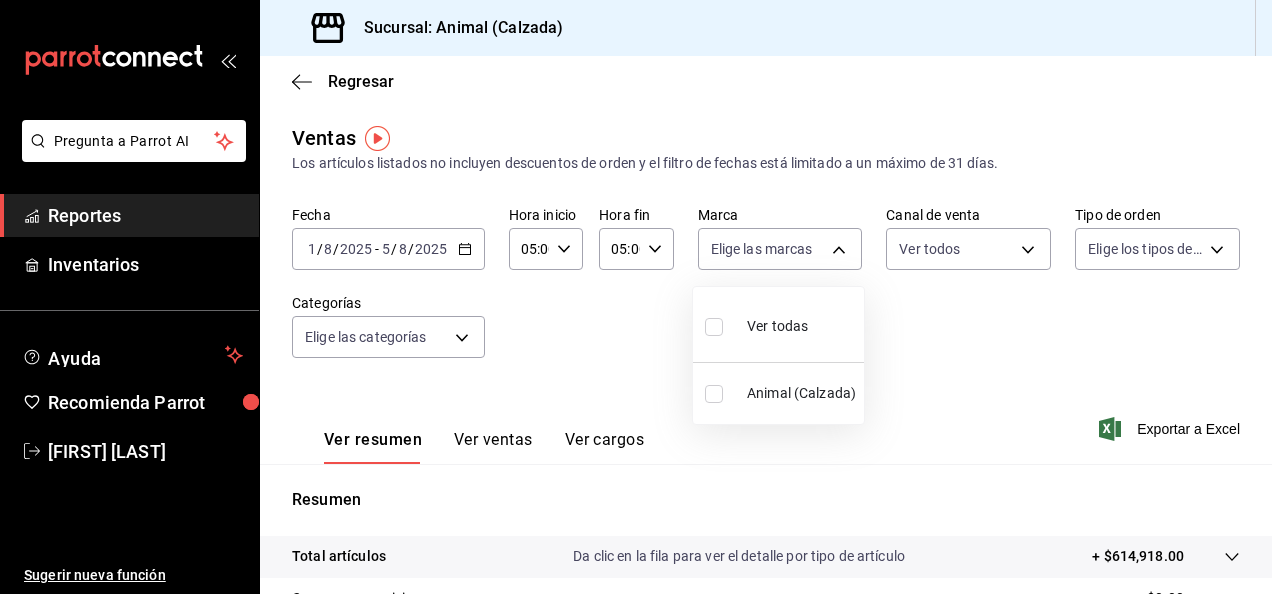 click at bounding box center [718, 326] 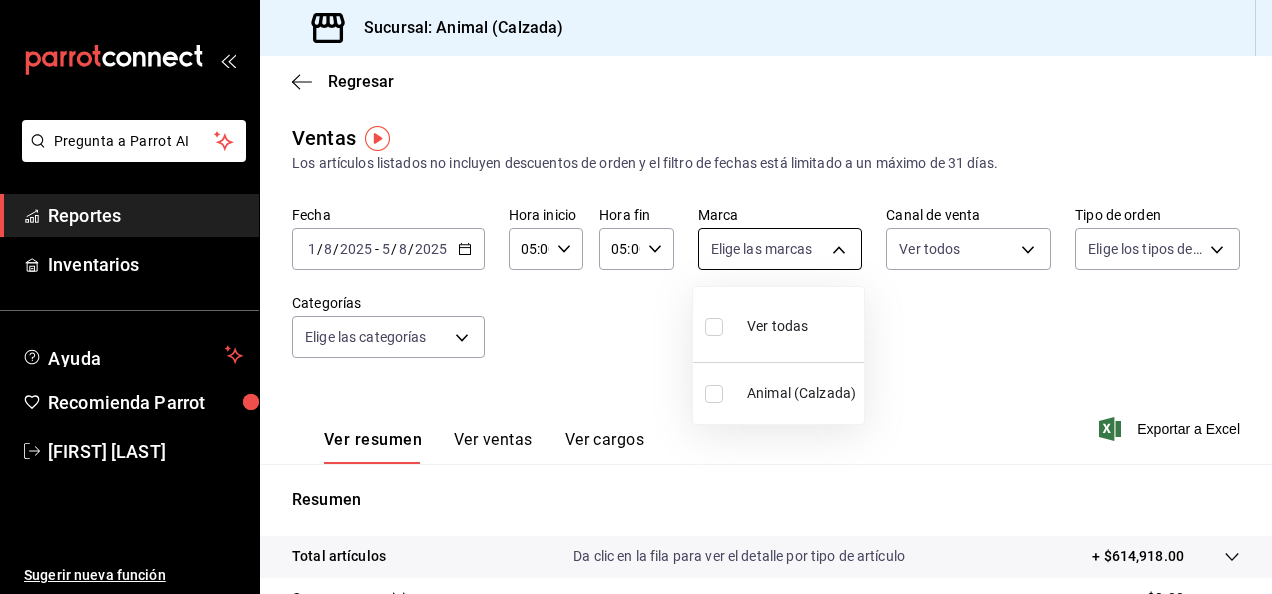 click on "Pregunta a Parrot AI Reportes   Inventarios   Ayuda Recomienda Parrot   [FIRST] [LAST]   Sugerir nueva función   Sucursal: Animal (Calzada) Regresar Ventas Los artículos listados no incluyen descuentos de orden y el filtro de fechas está limitado a un máximo de 31 días. Fecha [DATE] 1 / 8 / [DATE] - [DATE] 5 / 8 / [DATE] Hora inicio 05:00 Hora inicio Hora fin 05:00 Hora fin Marca Elige las marcas Canal de venta Ver todos PARROT,UBER_EATS,RAPPI,DIDI_FOOD,ONLINE Tipo de orden Elige los tipos de orden Categorías Elige las categorías Ver resumen Ver ventas Ver cargos Exportar a Excel Resumen Total artículos Da clic en la fila para ver el detalle por tipo de artículo + $614,918.00 Cargos por servicio + $0.00 Venta bruta = $614,918.00 Descuentos totales - $4,926.90 Certificados de regalo - $15,217.00 Venta total = $594,774.10 Impuestos - $82,037.81 Venta neta = $512,736.29 Pregunta a Parrot AI Reportes   Inventarios   Ayuda Recomienda Parrot   [FIRST] [LAST]   Sugerir nueva función   Ver video tutorial" at bounding box center (636, 297) 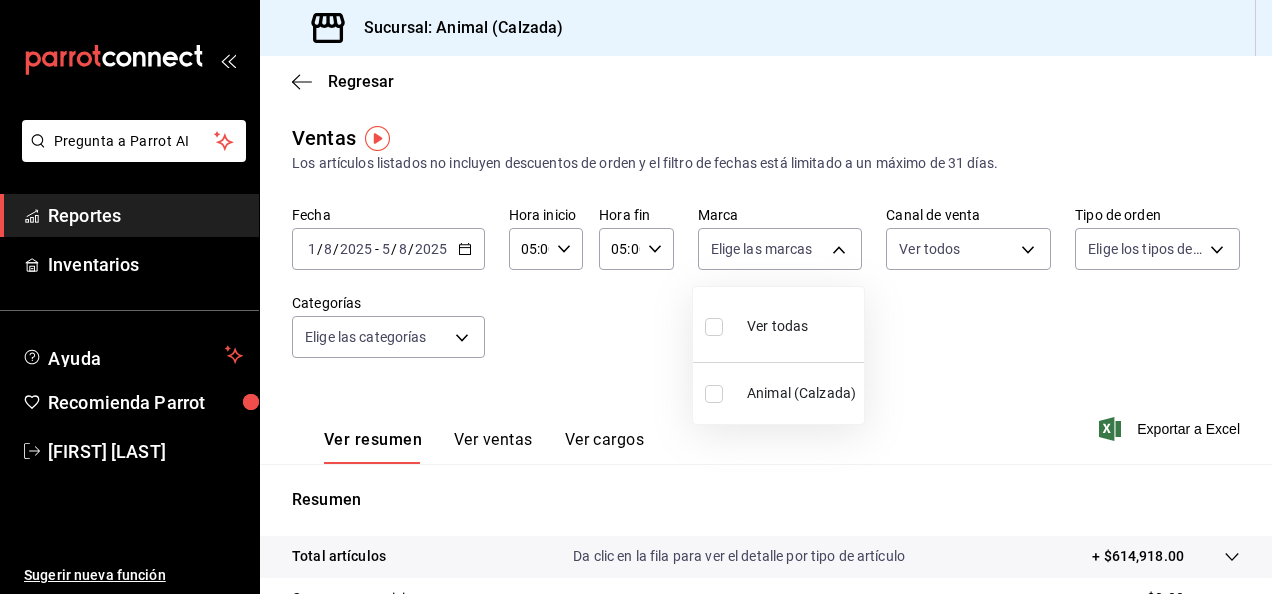 click at bounding box center (714, 327) 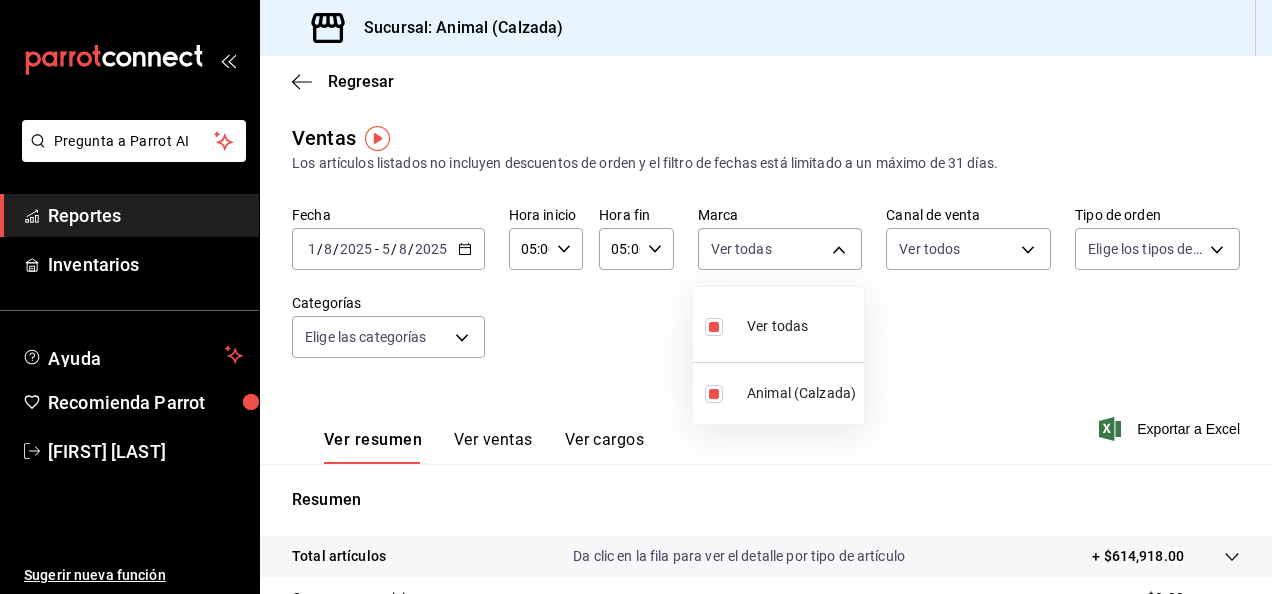 click at bounding box center (636, 297) 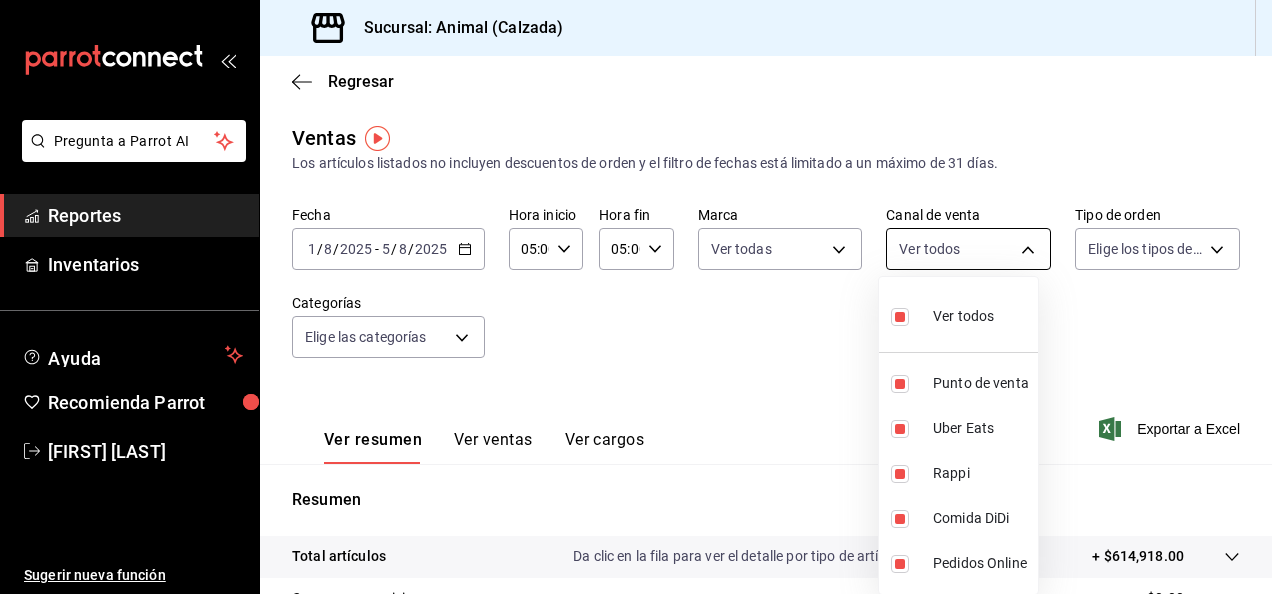 click on "Pregunta a Parrot AI Reportes   Inventarios   Ayuda Recomienda Parrot   [FIRST] [LAST]   Sugerir nueva función   Sucursal: Animal (Calzada) Regresar Ventas Los artículos listados no incluyen descuentos de orden y el filtro de fechas está limitado a un máximo de 31 días. Fecha [DATE] 1 / 8 / [DATE] - [DATE] 5 / 8 / [DATE] Hora inicio 05:00 Hora inicio Hora fin 05:00 Hora fin Marca Ver todas e26472f3-9262-489d-bcba-4c6b034529c7 Canal de venta Ver todos PARROT,UBER_EATS,RAPPI,DIDI_FOOD,ONLINE Tipo de orden Elige los tipos de orden Categorías Elige las categorías Ver resumen Ver ventas Ver cargos Exportar a Excel Resumen Total artículos Da clic en la fila para ver el detalle por tipo de artículo + $614,918.00 Cargos por servicio + $0.00 Venta bruta = $614,918.00 Descuentos totales - $4,926.90 Certificados de regalo - $15,217.00 Venta total = $594,774.10 Impuestos - $82,037.81 Venta neta = $512,736.29 Pregunta a Parrot AI Reportes   Inventarios   Ayuda Recomienda Parrot   [FIRST] [LAST]     Ir a video" at bounding box center [636, 297] 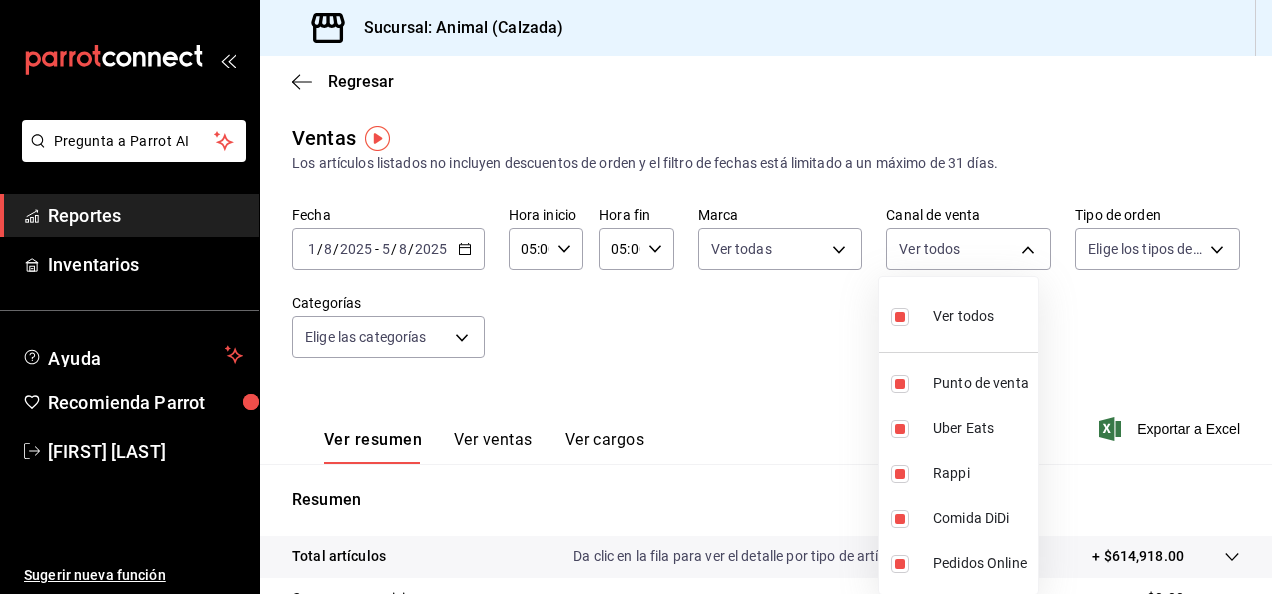 click at bounding box center [636, 297] 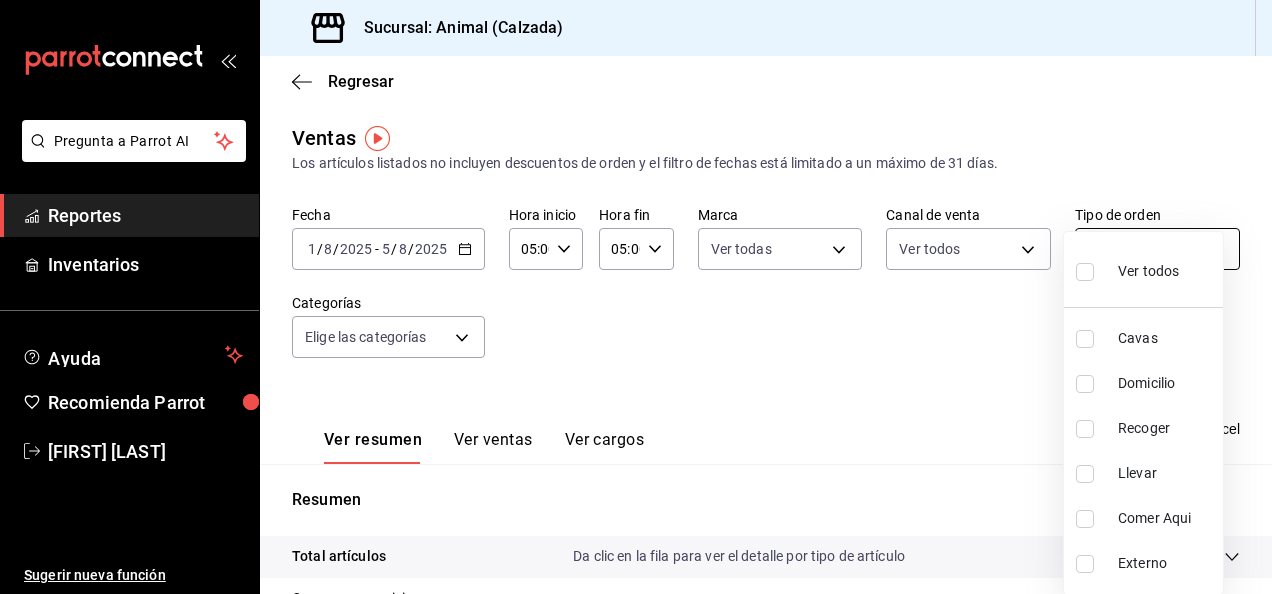 click on "Pregunta a Parrot AI Reportes   Inventarios   Ayuda Recomienda Parrot   [FIRST] [LAST]   Sugerir nueva función   Sucursal: Animal (Calzada) Regresar Ventas Los artículos listados no incluyen descuentos de orden y el filtro de fechas está limitado a un máximo de 31 días. Fecha [DATE] 1 / 8 / [DATE] - [DATE] 5 / 8 / [DATE] Hora inicio 05:00 Hora inicio Hora fin 05:00 Hora fin Marca Ver todas e26472f3-9262-489d-bcba-4c6b034529c7 Canal de venta Ver todos PARROT,UBER_EATS,RAPPI,DIDI_FOOD,ONLINE Tipo de orden Elige los tipos de orden Categorías Elige las categorías Ver resumen Ver ventas Ver cargos Exportar a Excel Resumen Total artículos Da clic en la fila para ver el detalle por tipo de artículo + $614,918.00 Cargos por servicio + $0.00 Venta bruta = $614,918.00 Descuentos totales - $4,926.90 Certificados de regalo - $15,217.00 Venta total = $594,774.10 Impuestos - $82,037.81 Venta neta = $512,736.29 Pregunta a Parrot AI Reportes   Inventarios   Ayuda Recomienda Parrot   [FIRST] [LAST]     Ir a video" at bounding box center (636, 297) 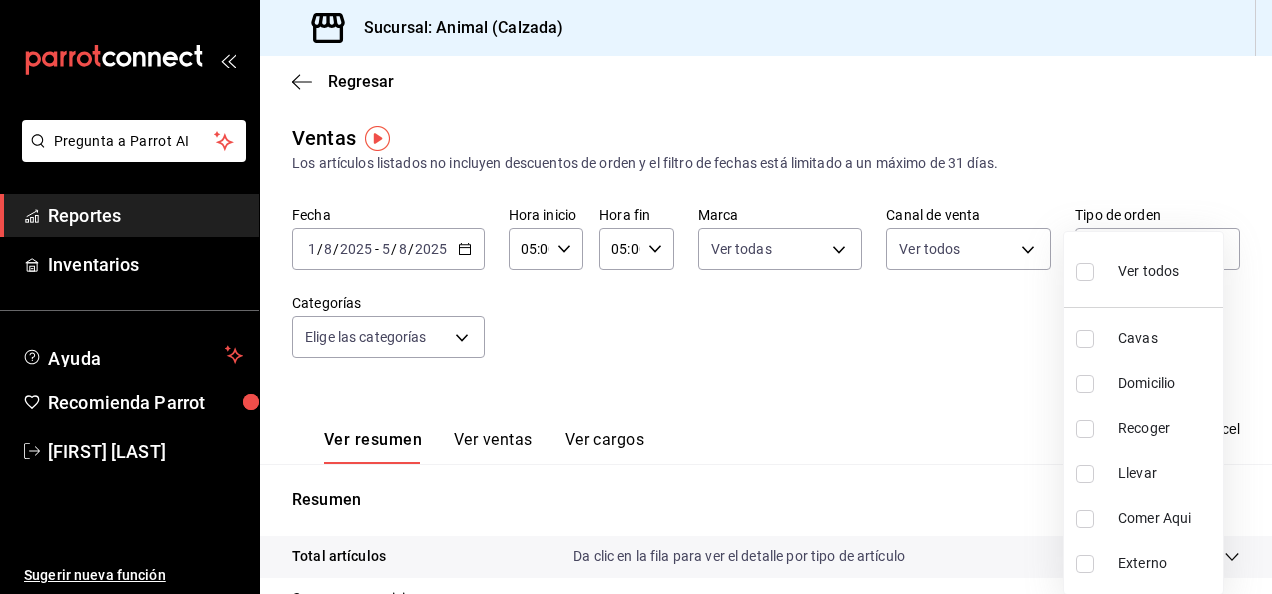 click at bounding box center (1089, 271) 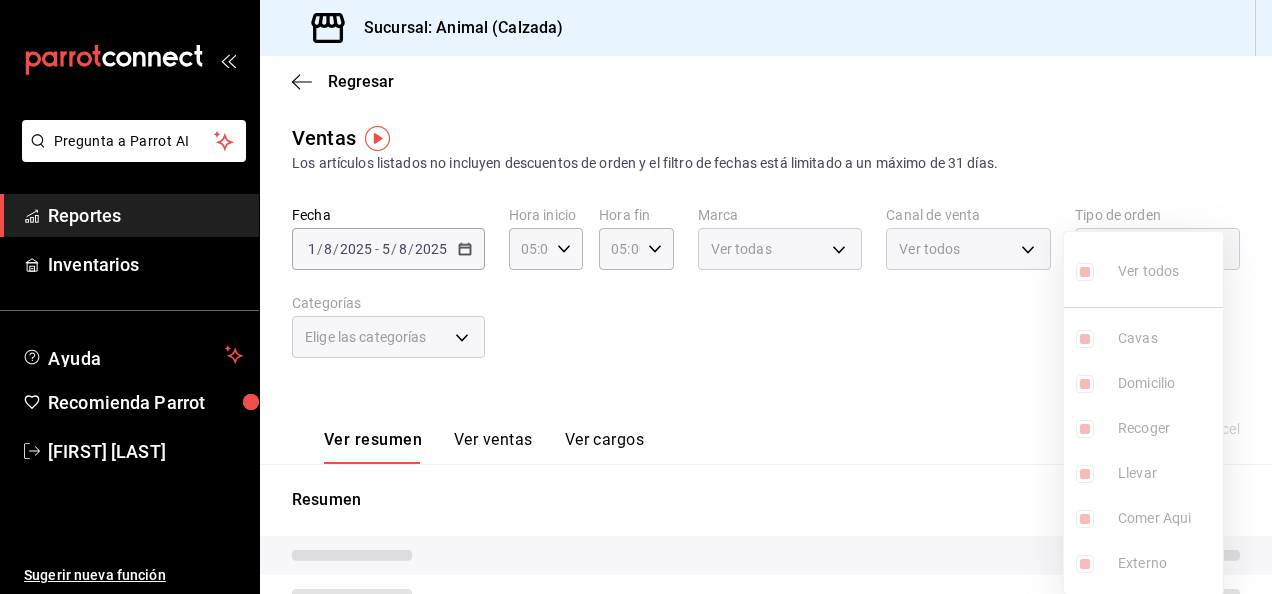 click at bounding box center (636, 297) 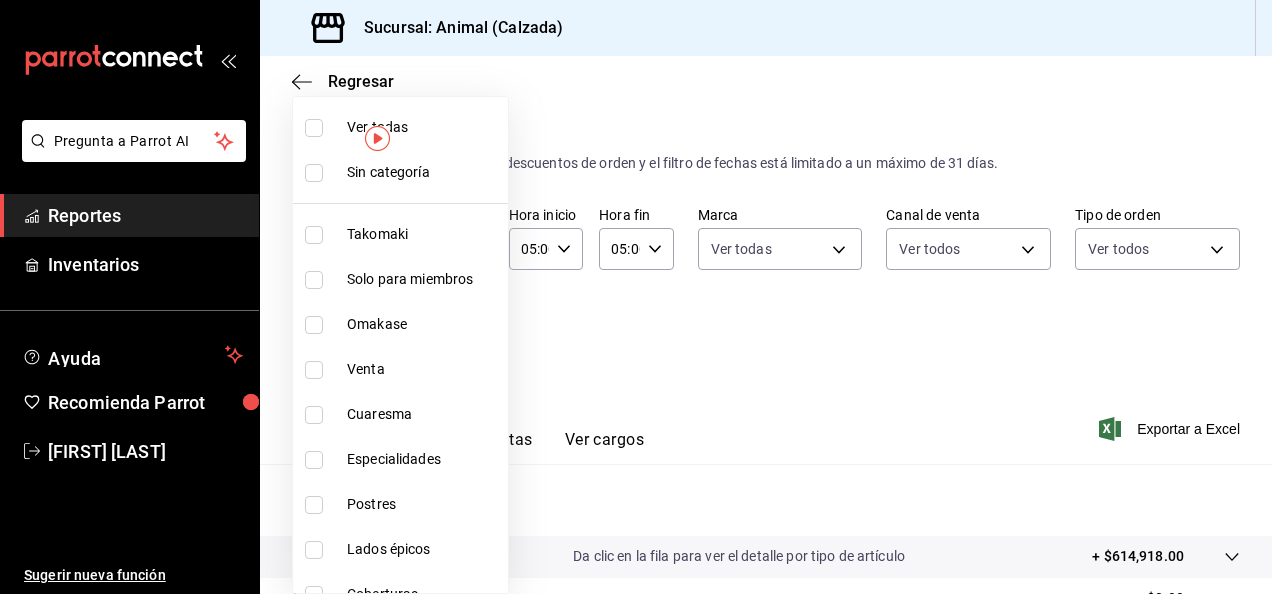 click on "Pregunta a Parrot AI Reportes   Inventarios   Ayuda Recomienda Parrot   [FIRST] [LAST]   Sugerir nueva función   Sucursal: Animal (Calzada) Regresar Ventas Los artículos listados no incluyen descuentos de orden y el filtro de fechas está limitado a un máximo de 31 días. Fecha [DATE] 1 / 8 / [DATE] - [DATE] 5 / 8 / [DATE] Hora inicio 05:00 Hora inicio Hora fin 05:00 Hora fin Marca Ver todas e26472f3-9262-489d-bcba-4c6b034529c7 Canal de venta Ver todos PARROT,UBER_EATS,RAPPI,DIDI_FOOD,ONLINE Tipo de orden Ver todos 588630d3-b511-4bba-a729-32472510037f,54b7ae00-ca47-4ec1-b7ff-55842c0a2b62,92293fd7-2d7b-430b-85d7-0dfe47b44eba,6237157c-a0f8-48ff-b796-8e4576b5f3c5,200a31bf-f5a3-4f69-a302-e0fd34b5ac63,EXTERNAL Categorías Elige las categorías Ver resumen Ver ventas Ver cargos Exportar a Excel Resumen Total artículos Da clic en la fila para ver el detalle por tipo de artículo + $614,918.00 Cargos por servicio + $0.00 Venta bruta = $614,918.00 Descuentos totales - $4,926.90 Certificados de regalo" at bounding box center (636, 297) 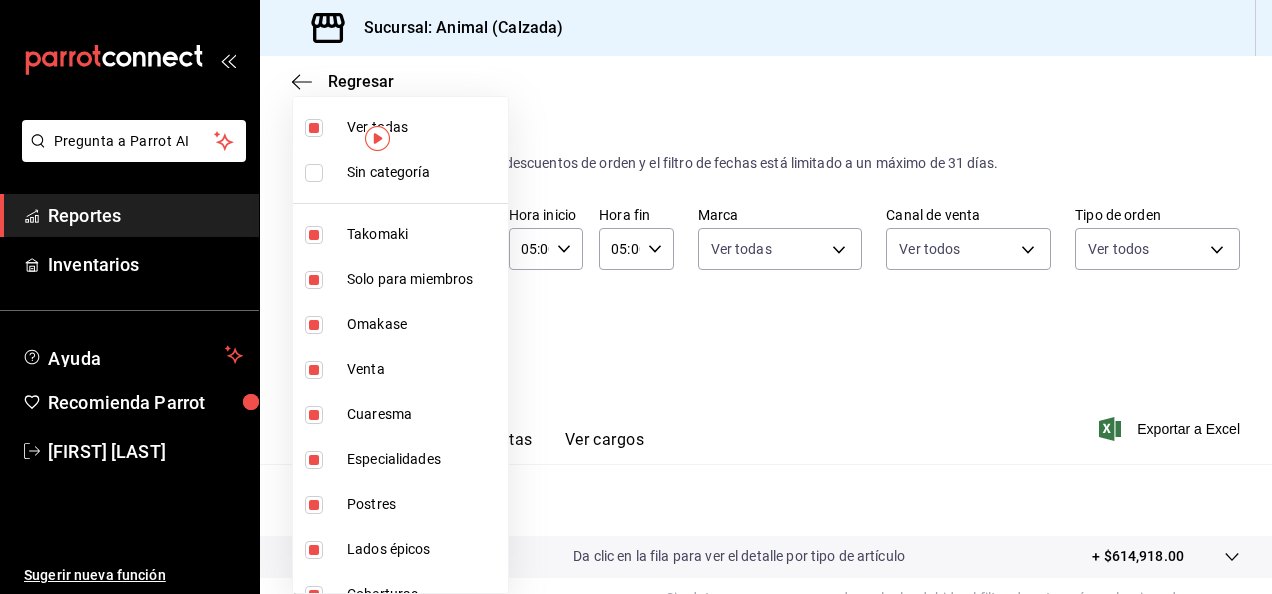 click at bounding box center (636, 297) 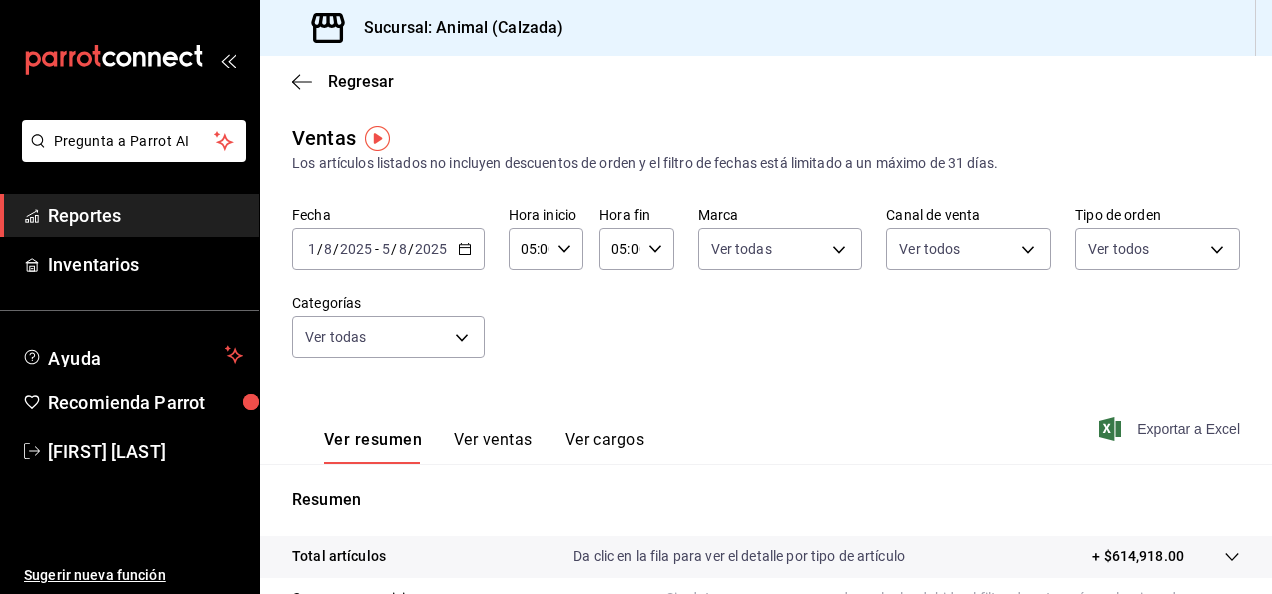 click on "Exportar a Excel" at bounding box center (1188, 429) 